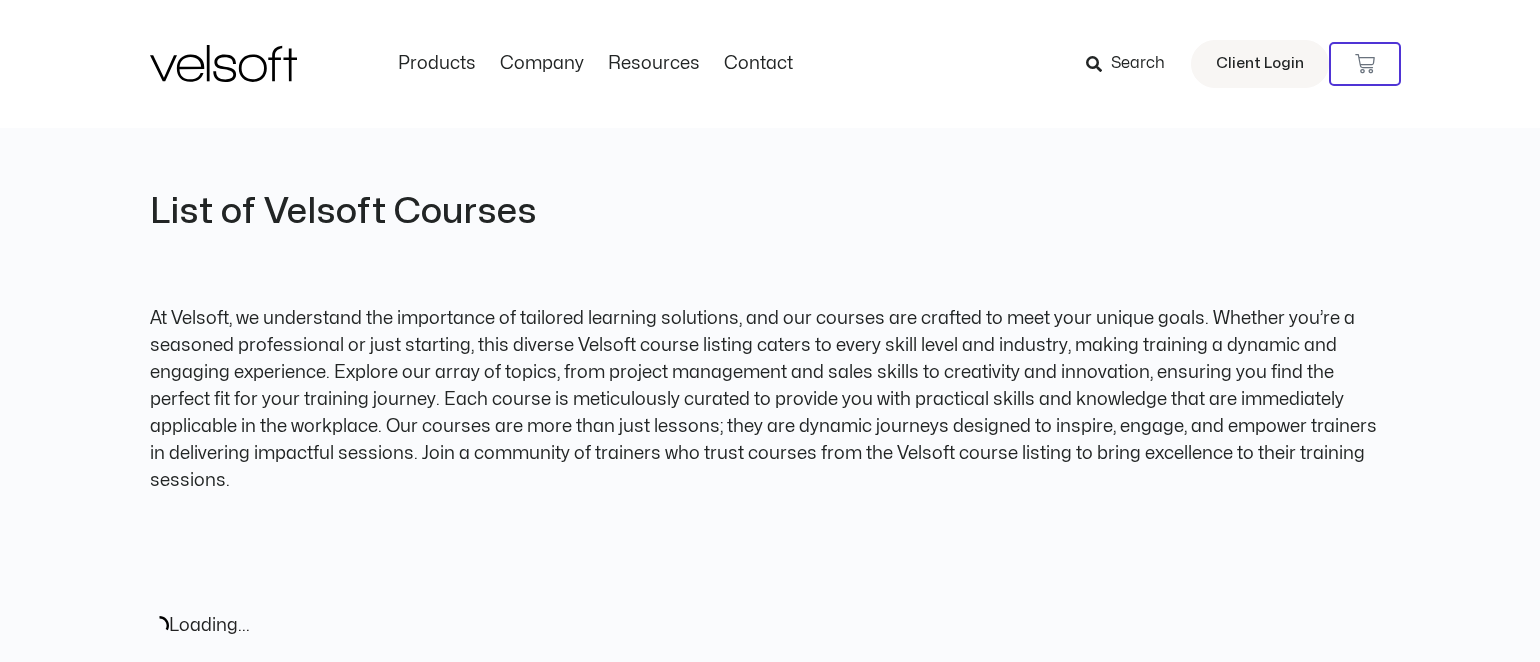 scroll, scrollTop: 0, scrollLeft: 0, axis: both 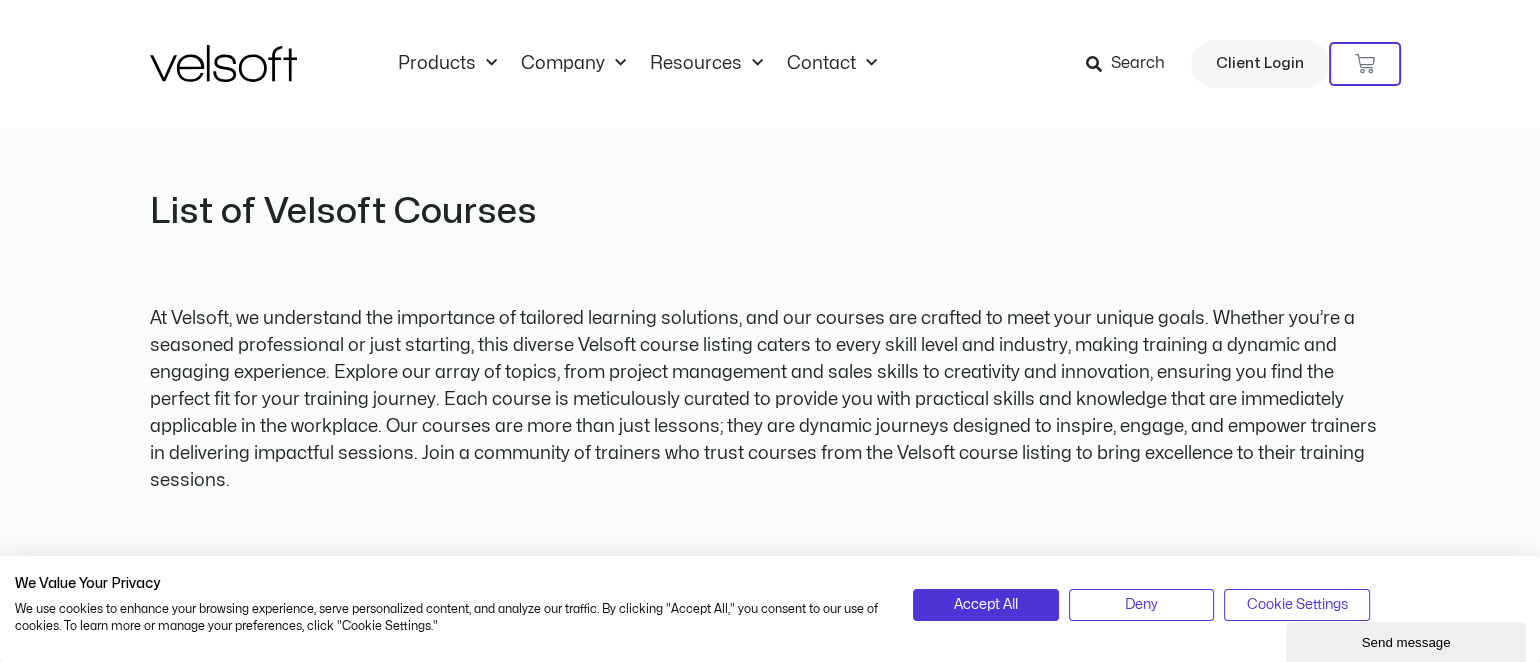 click on "Search" at bounding box center [1138, 64] 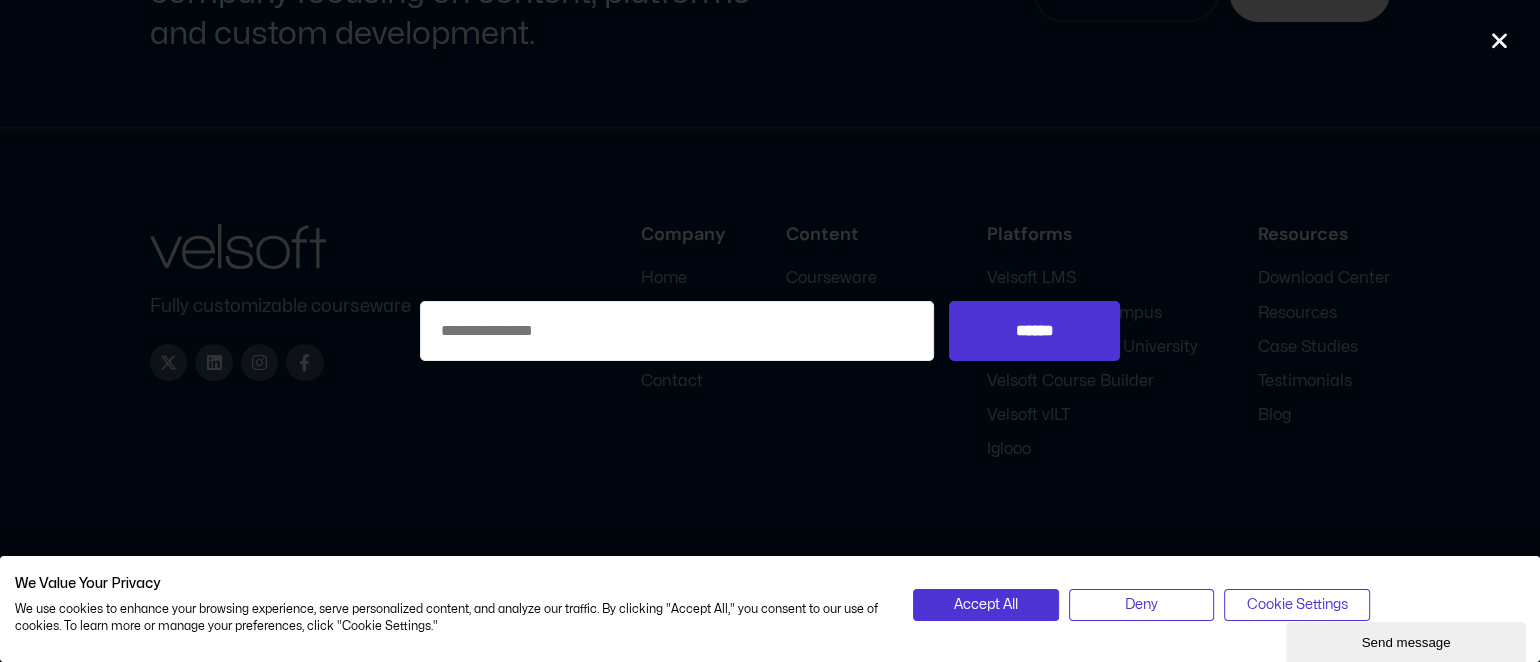 scroll, scrollTop: 16533, scrollLeft: 0, axis: vertical 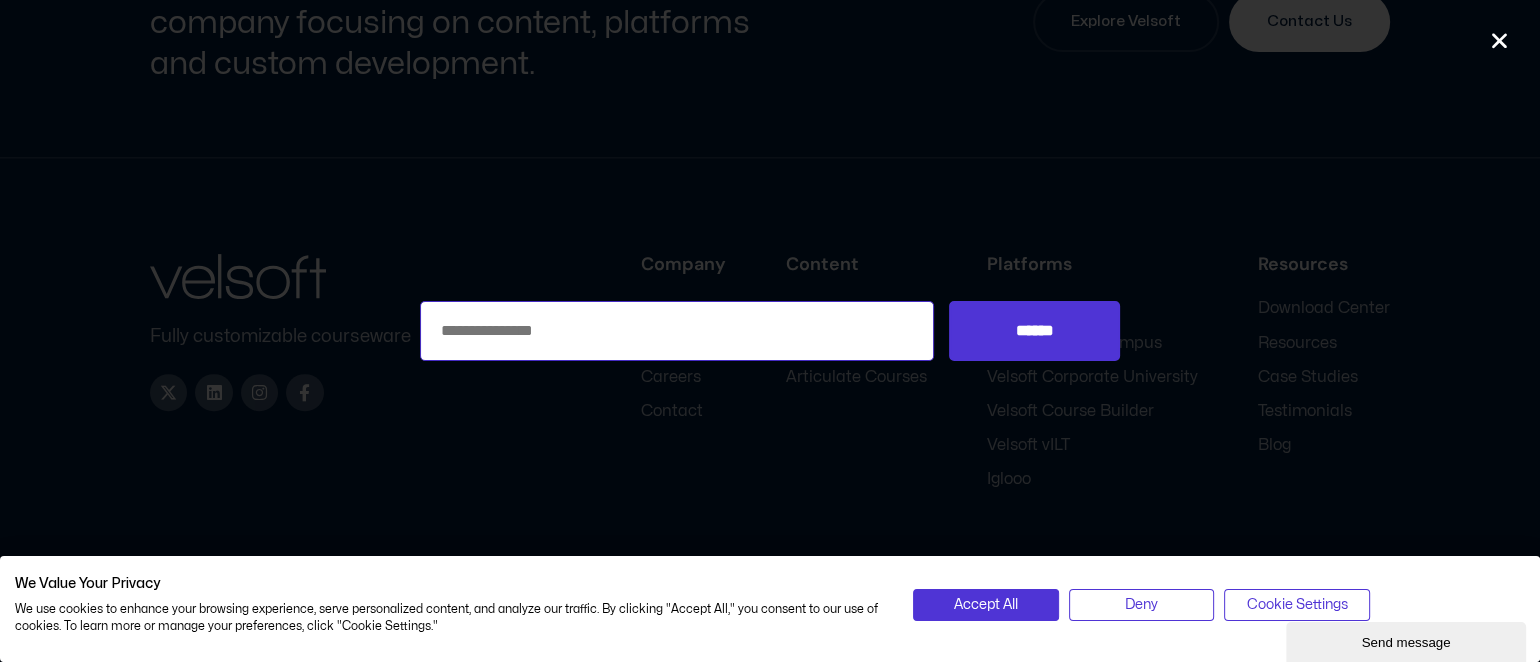 drag, startPoint x: 1125, startPoint y: 65, endPoint x: 768, endPoint y: 327, distance: 442.82388 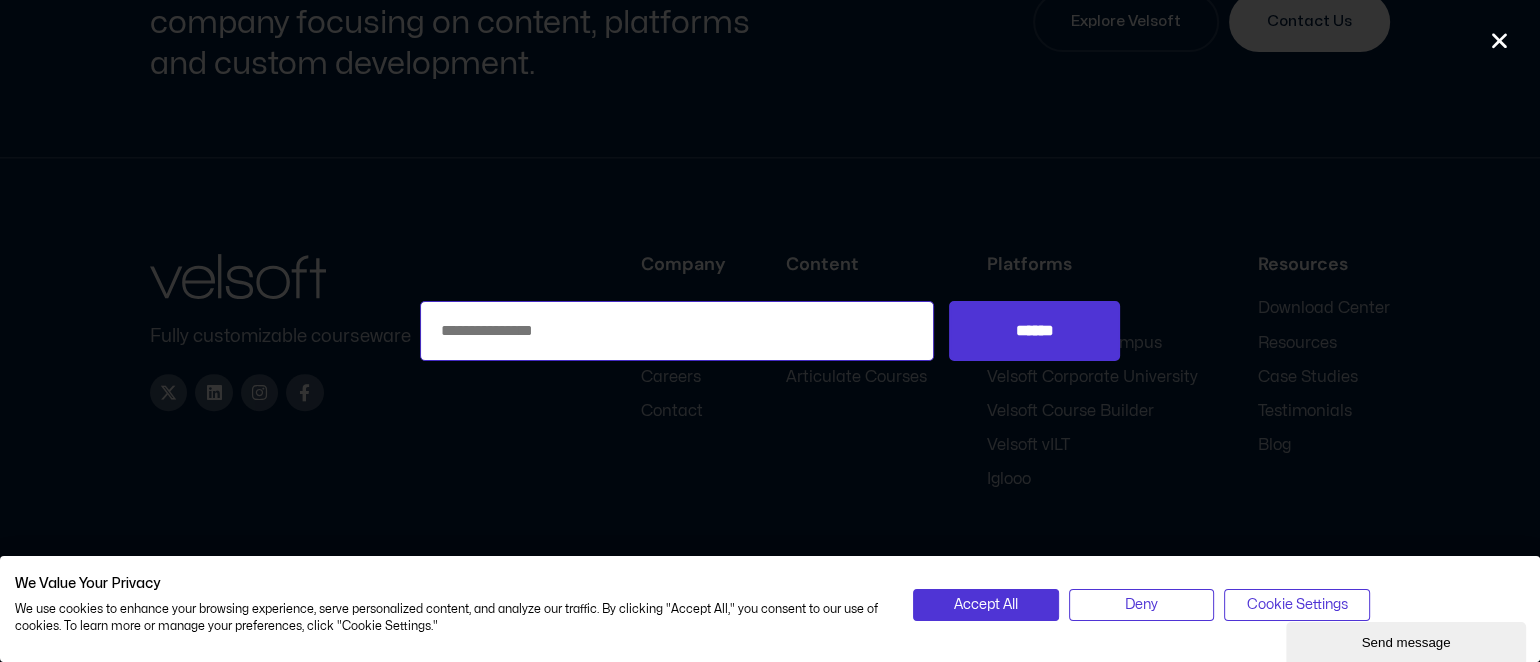 paste on "**********" 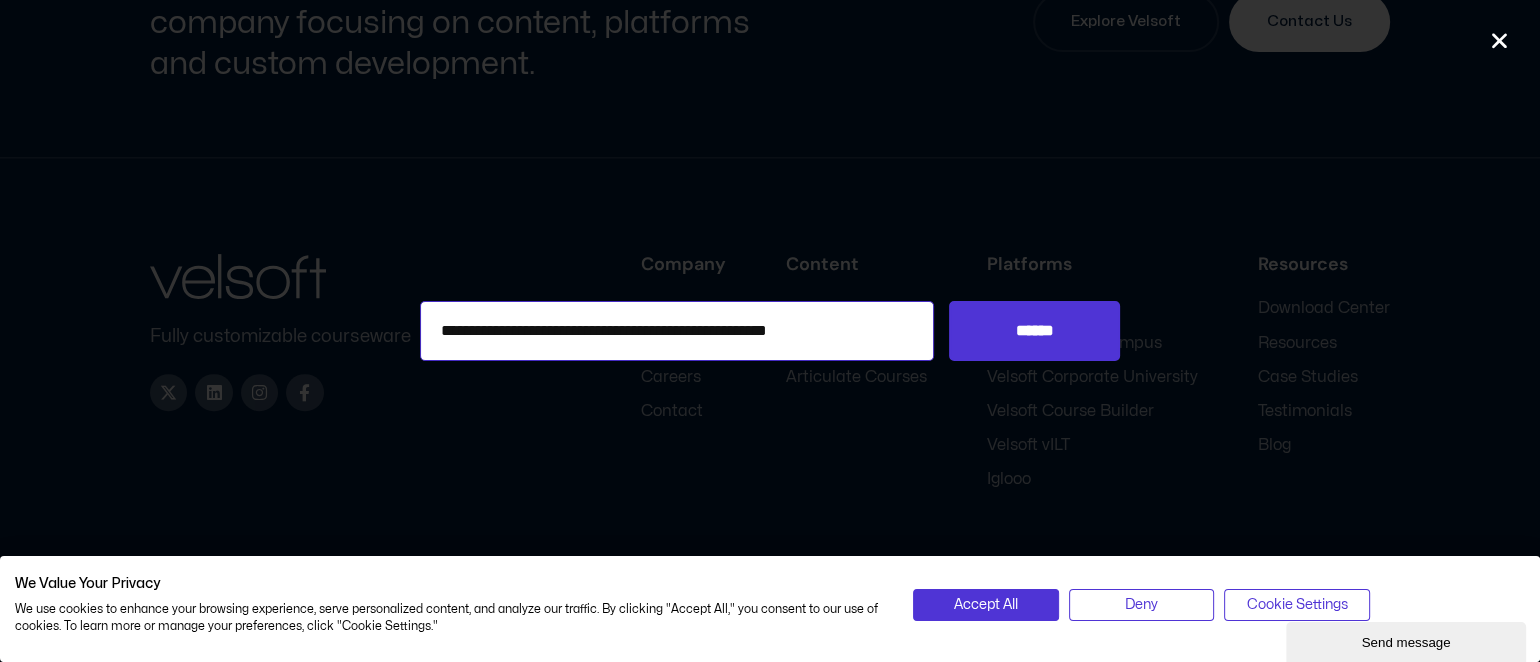 type on "**********" 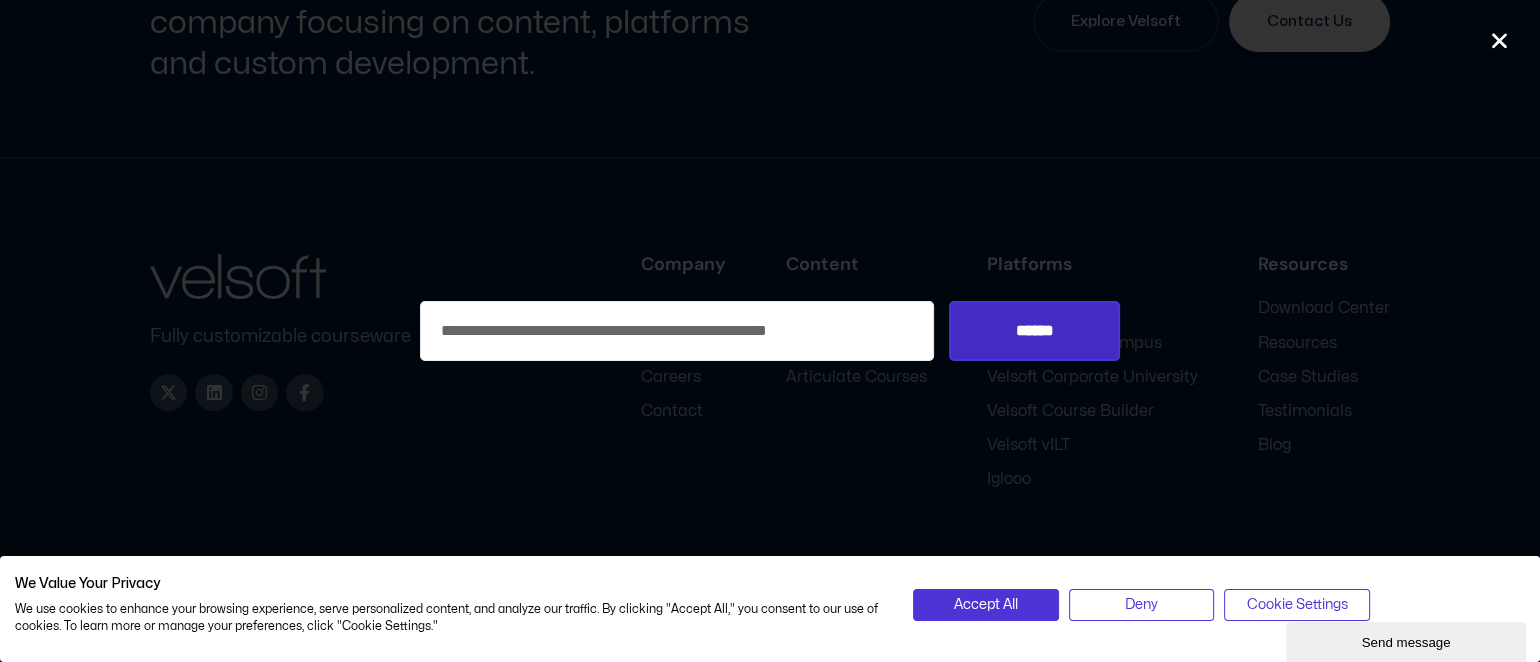 click on "******" at bounding box center (1034, 331) 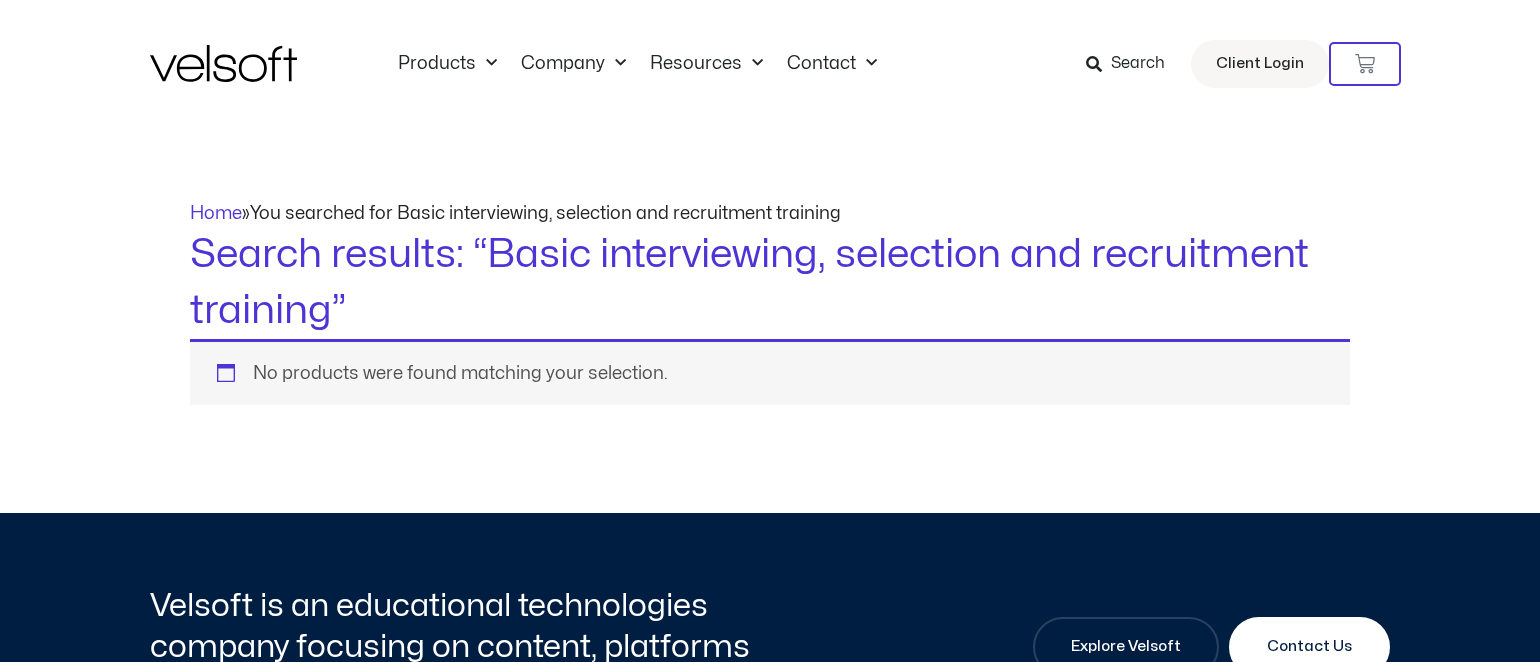 scroll, scrollTop: 0, scrollLeft: 0, axis: both 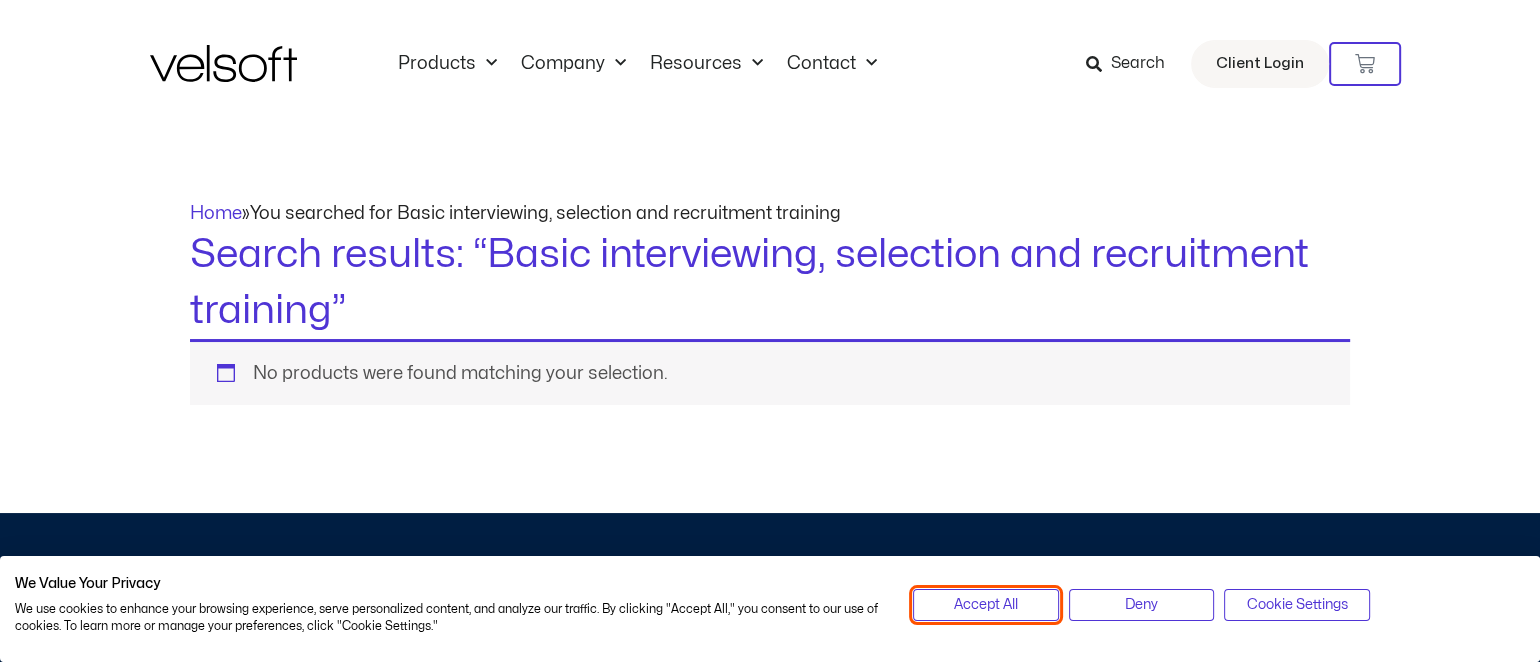 click on "Accept All" at bounding box center [985, 605] 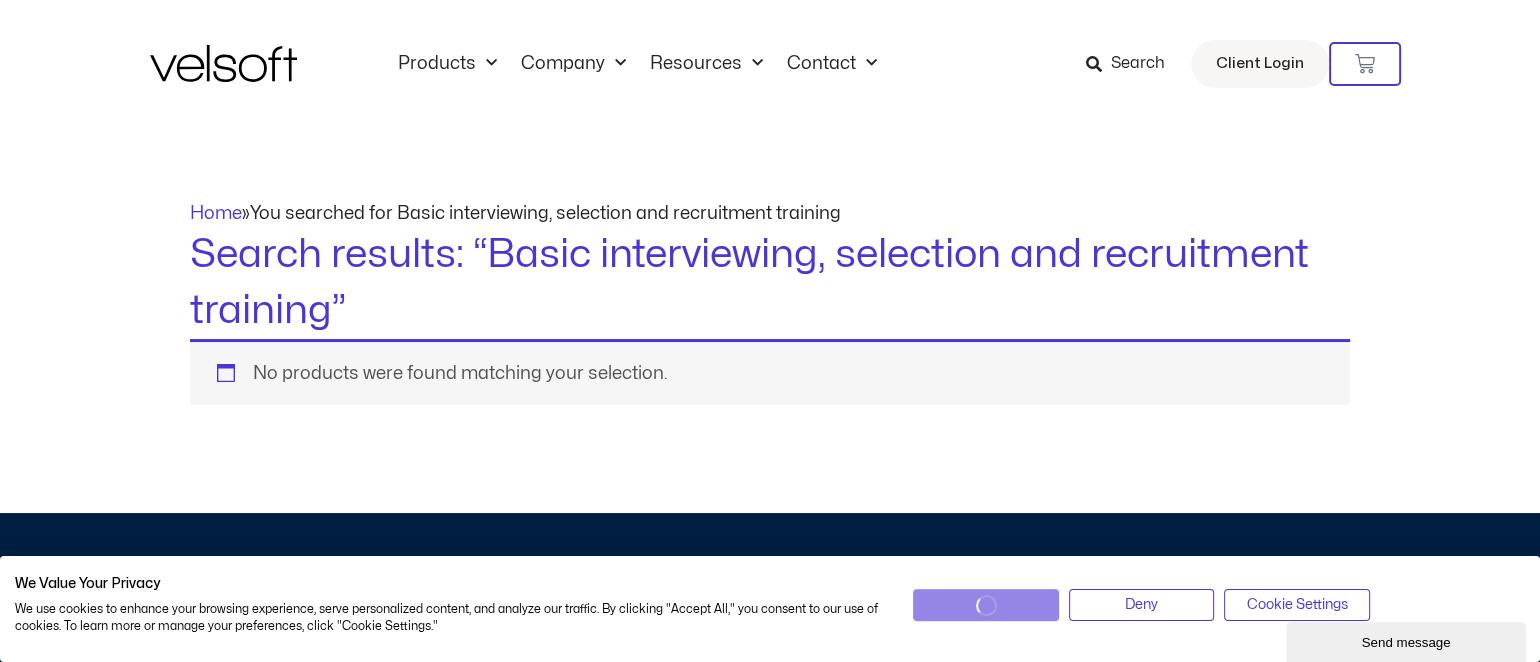 scroll, scrollTop: 0, scrollLeft: 0, axis: both 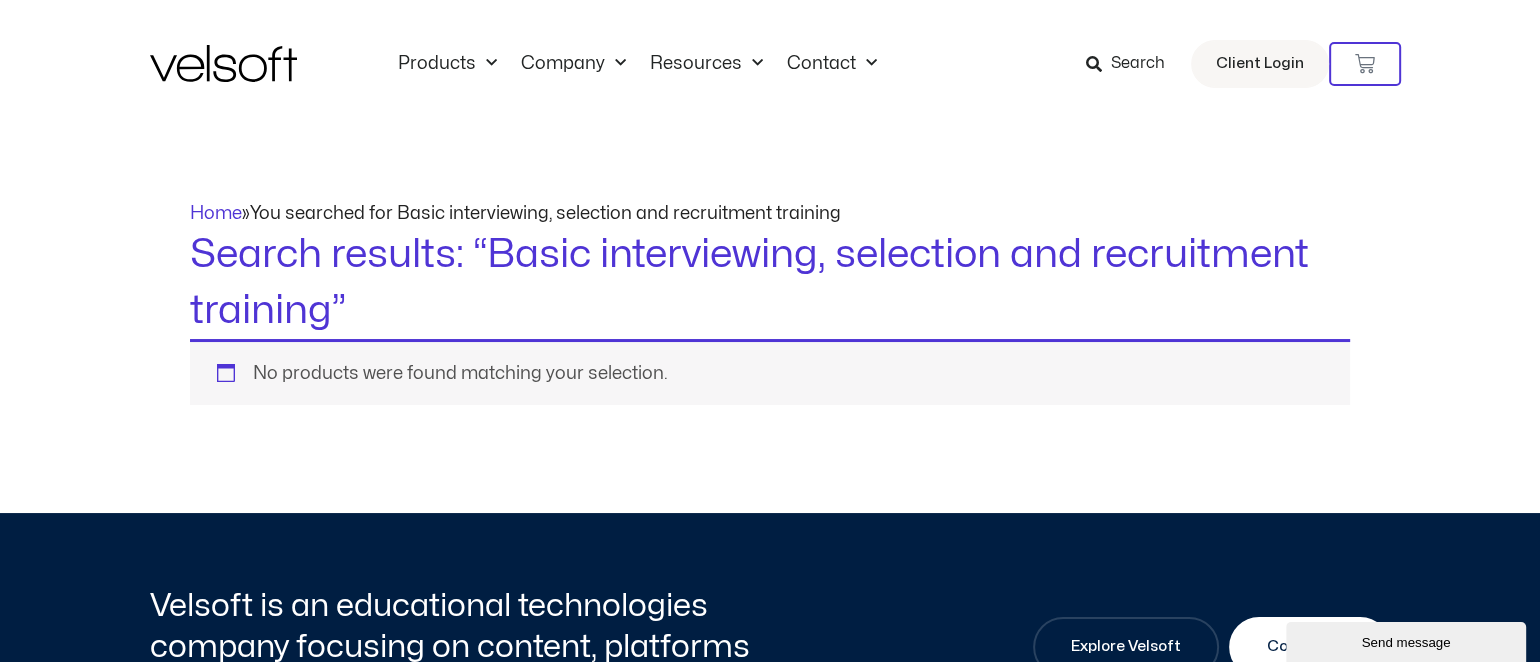 click on "Search results: “Basic interviewing, selection and recruitment training”" at bounding box center [770, 283] 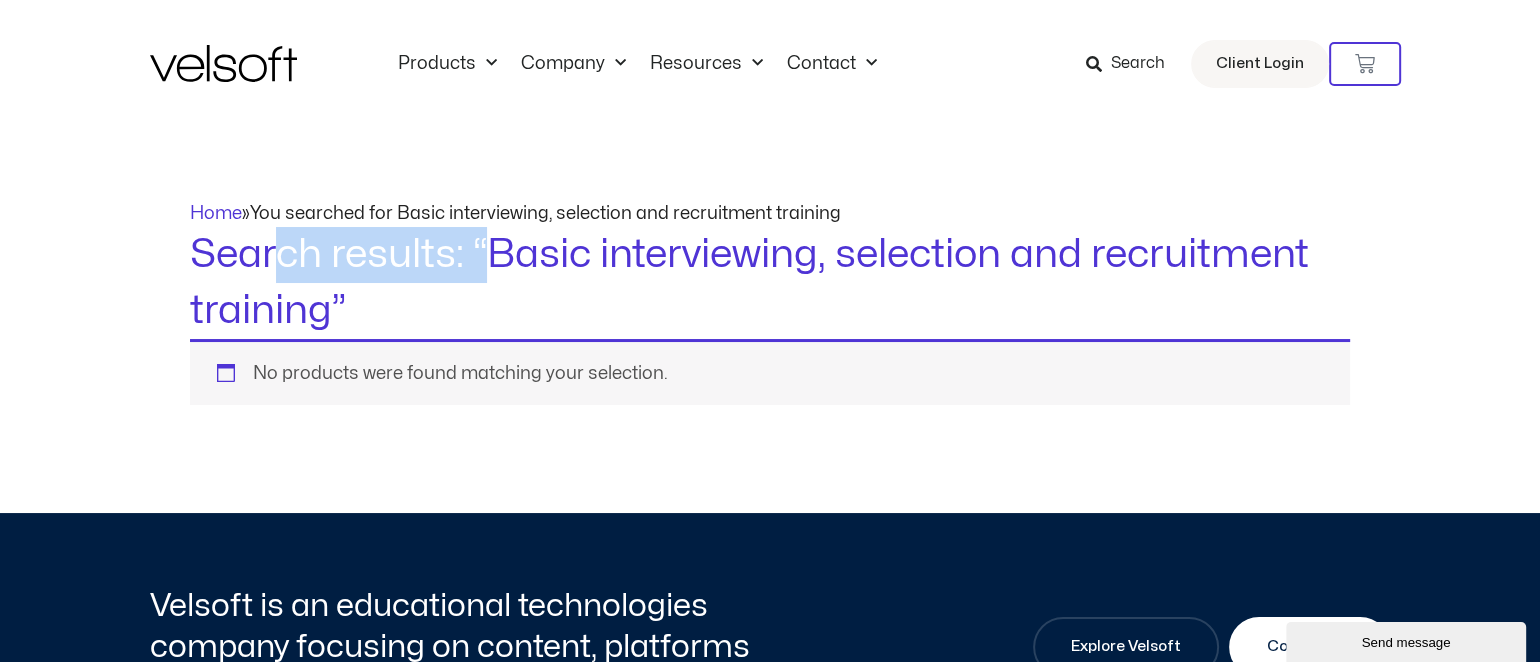 drag, startPoint x: 481, startPoint y: 246, endPoint x: 276, endPoint y: 269, distance: 206.28621 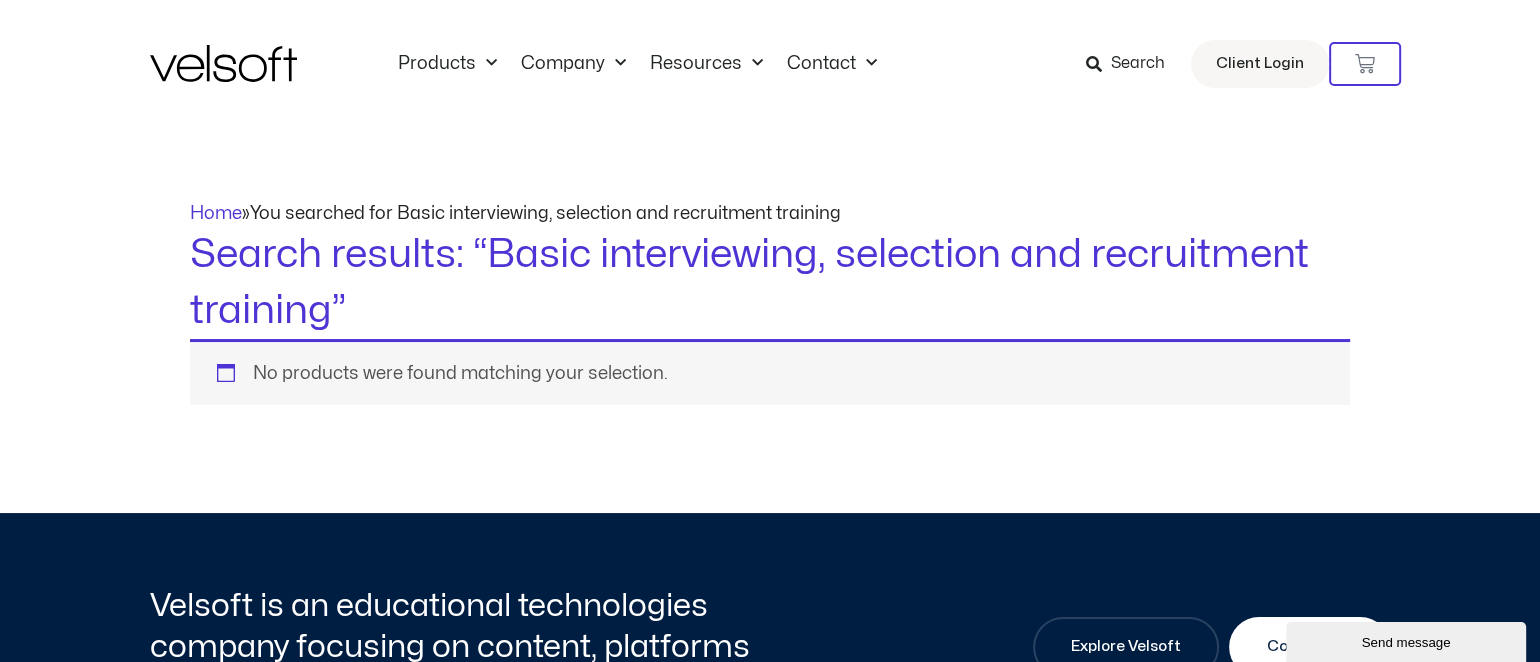 click on "Search results: “Basic interviewing, selection and recruitment training”" at bounding box center (770, 283) 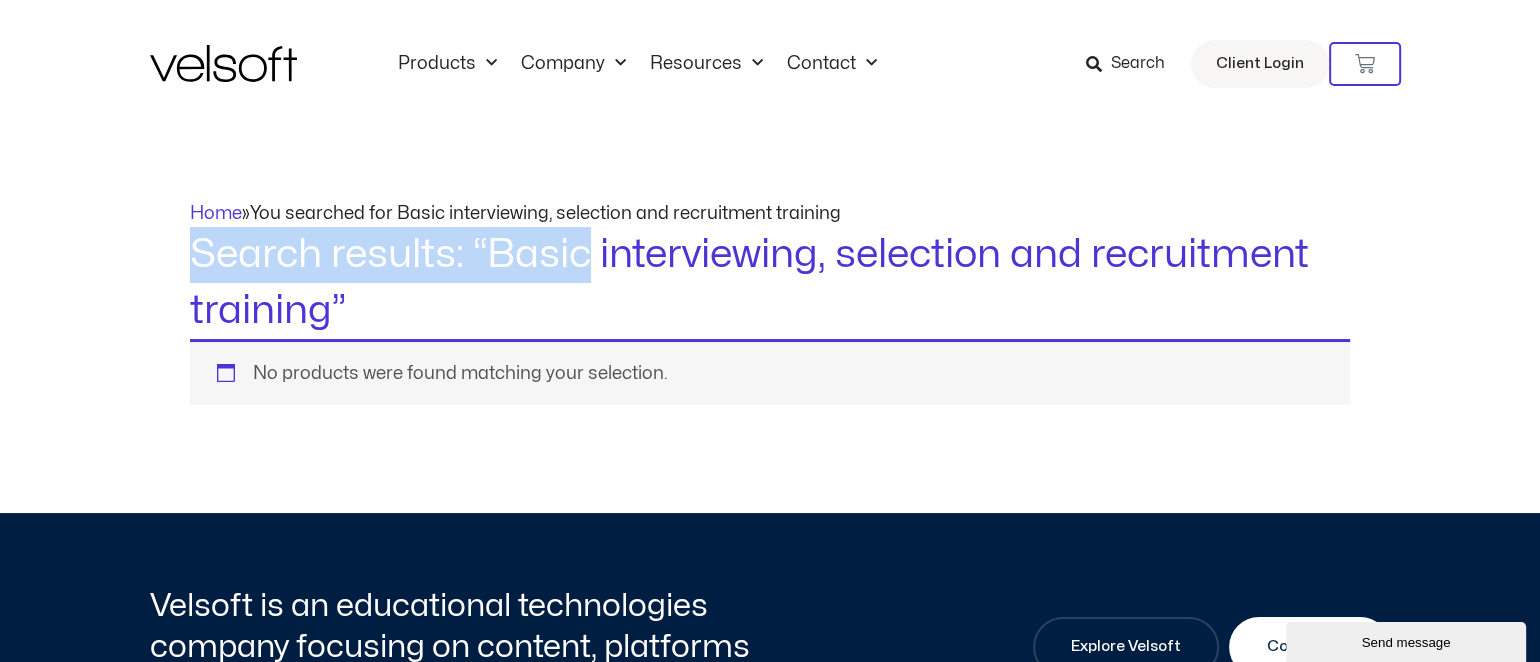 drag, startPoint x: 596, startPoint y: 252, endPoint x: 149, endPoint y: 254, distance: 447.0045 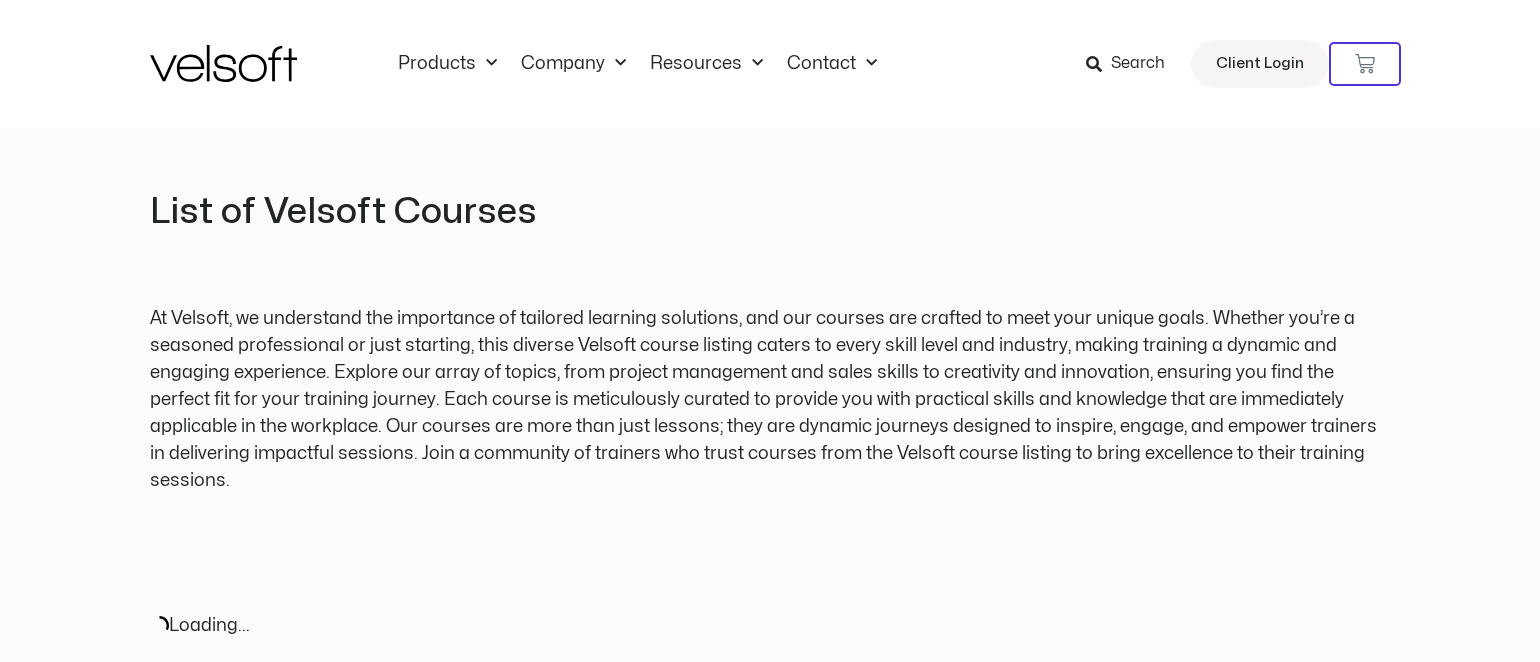 scroll, scrollTop: 0, scrollLeft: 0, axis: both 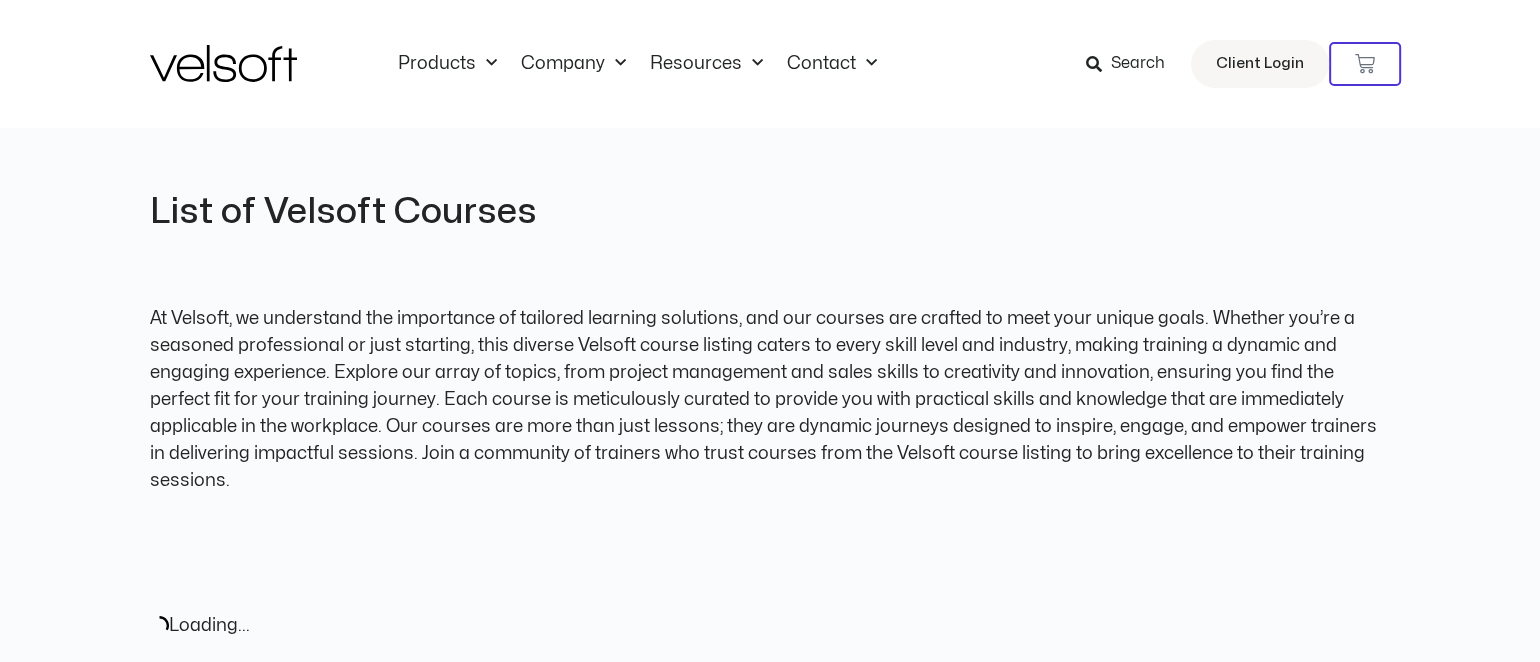 click on "Search" at bounding box center (1138, 64) 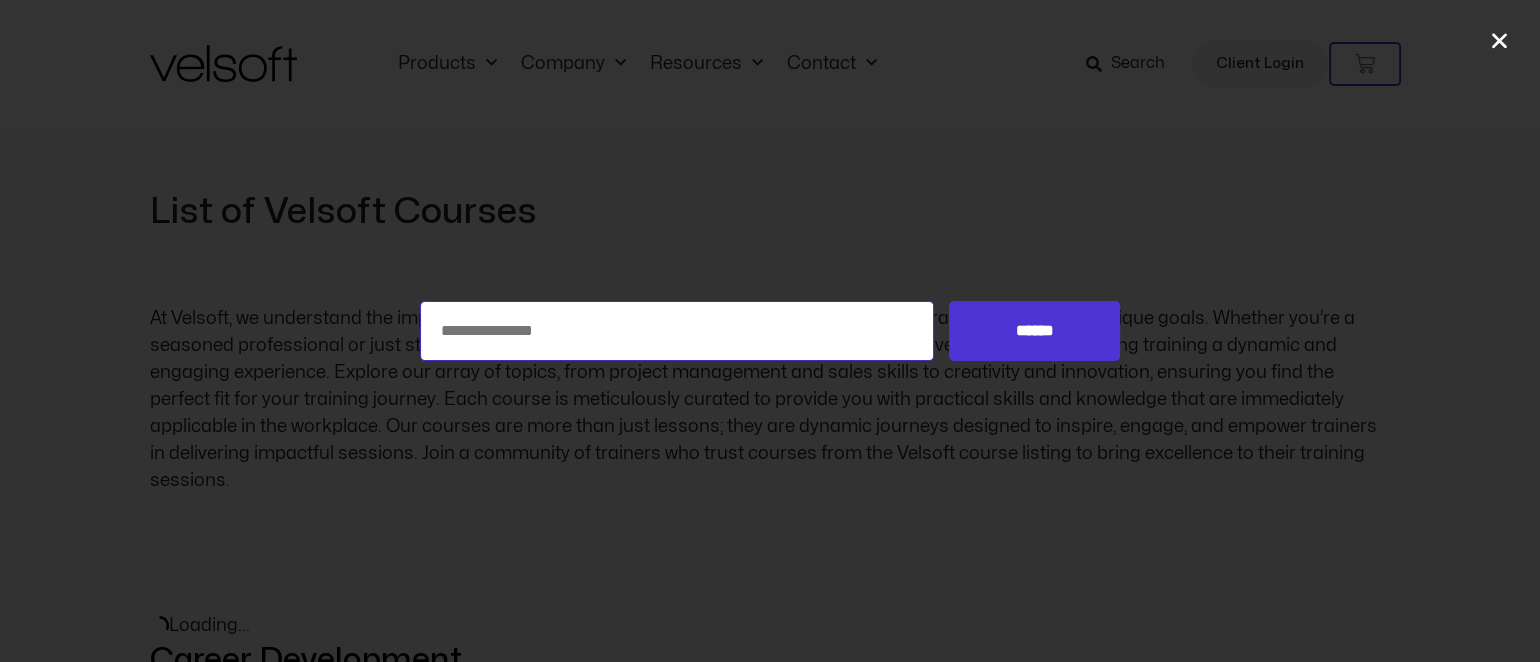 click on "Search for:" at bounding box center [677, 331] 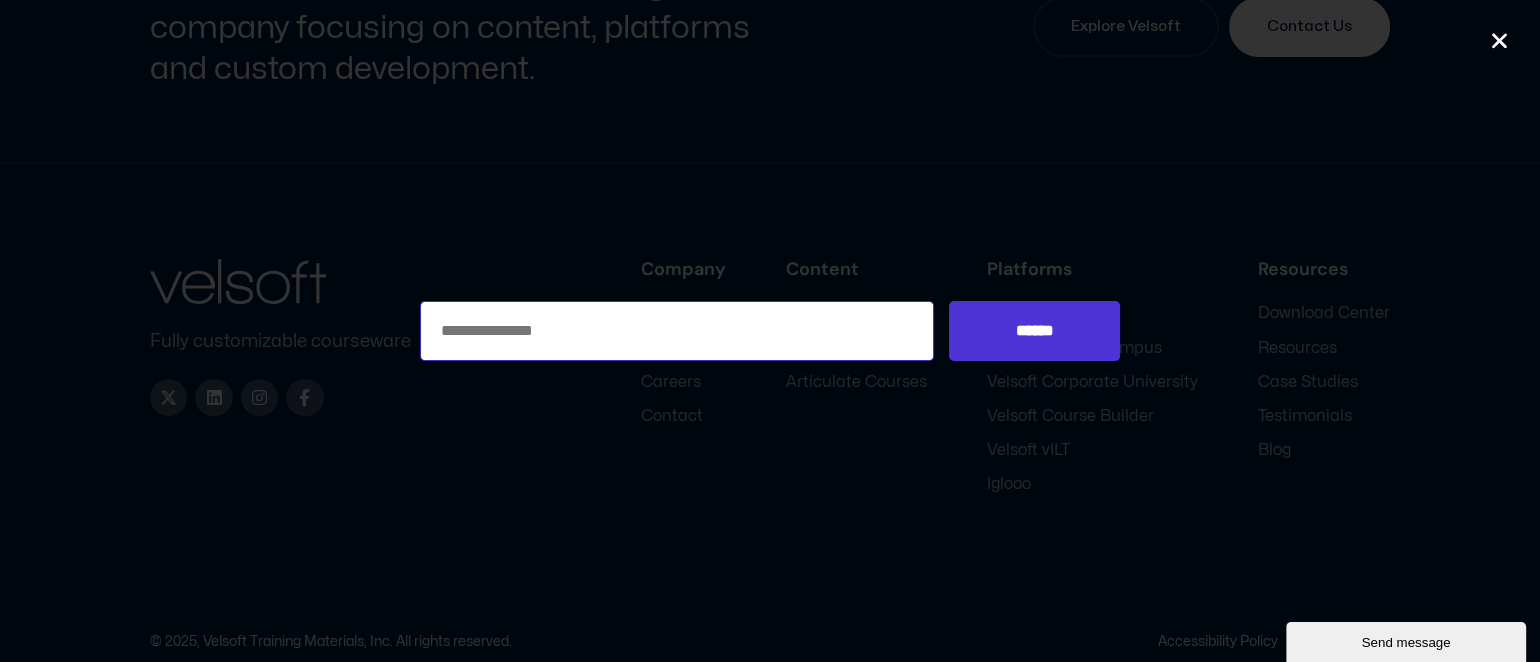 scroll, scrollTop: 0, scrollLeft: 0, axis: both 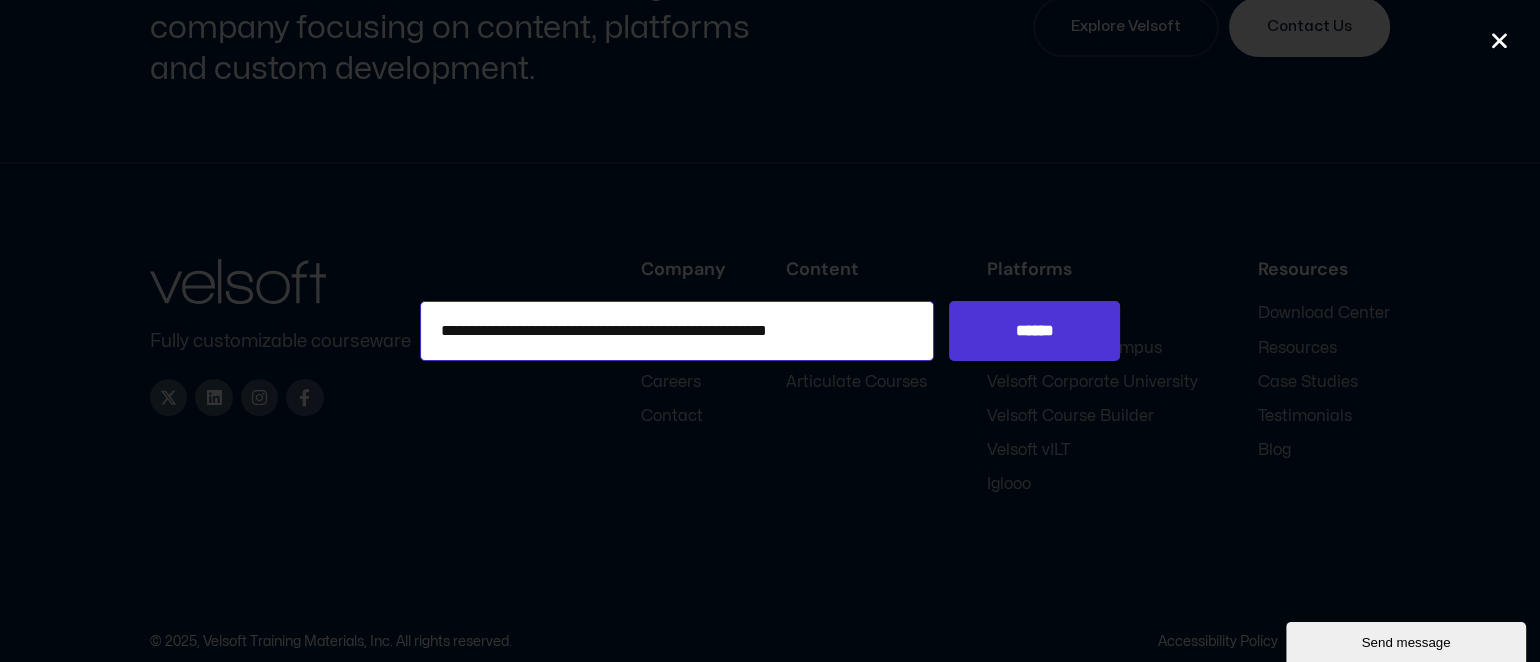 drag, startPoint x: 489, startPoint y: 327, endPoint x: 408, endPoint y: 323, distance: 81.09871 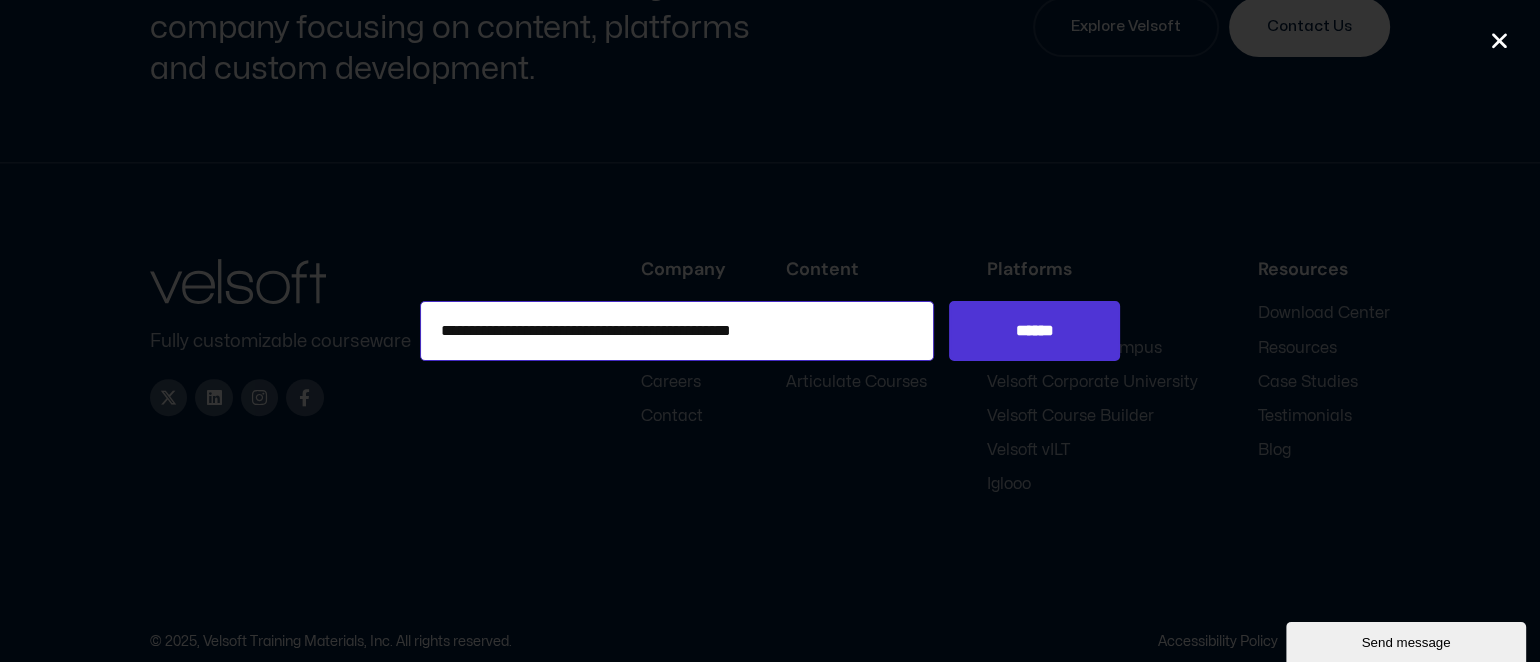 click on "******" at bounding box center (1034, 331) 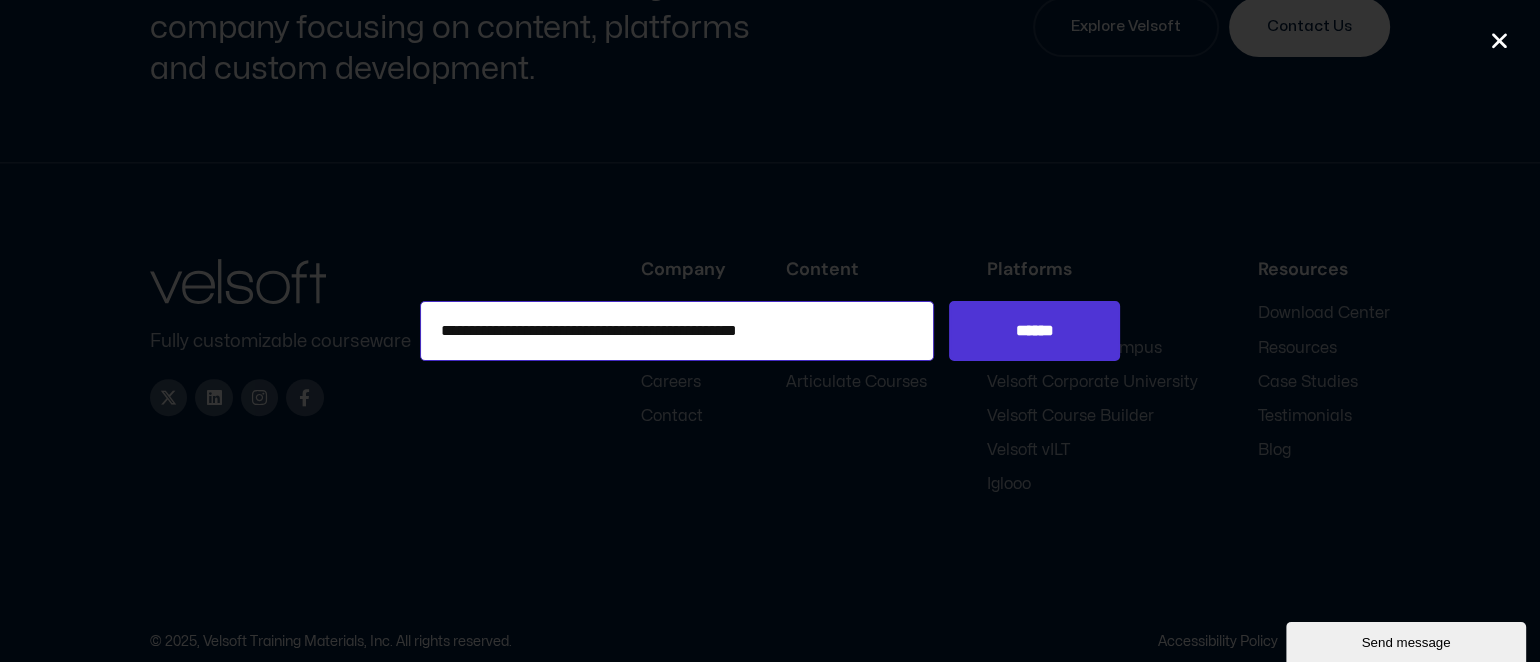 type on "**********" 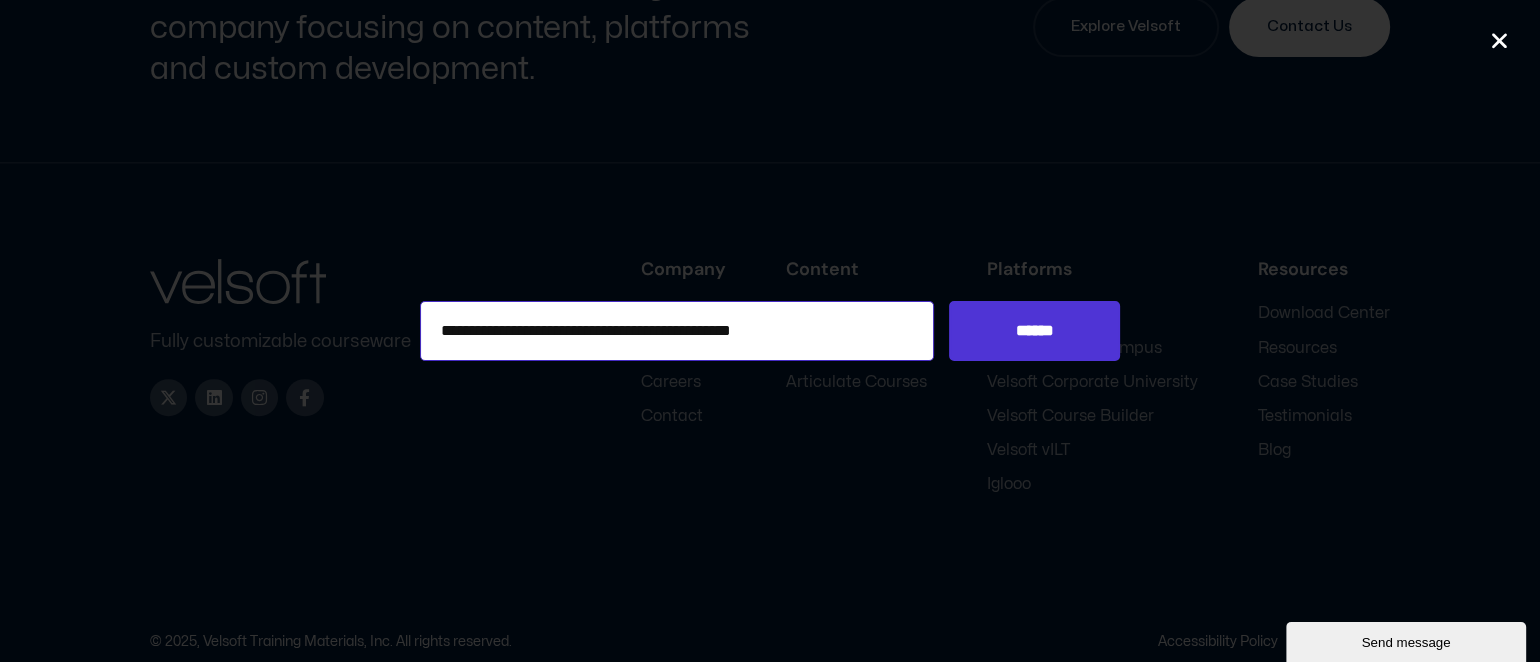 click on "******" at bounding box center [1034, 331] 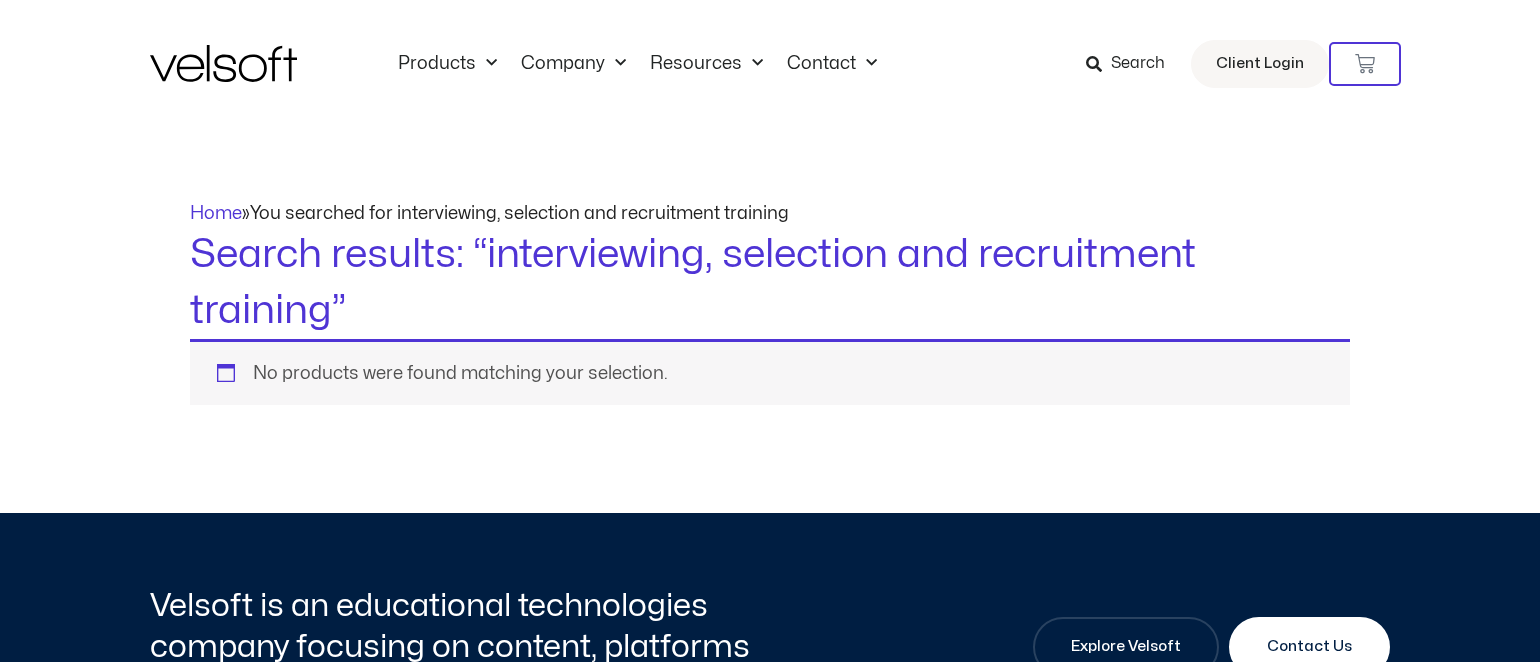 scroll, scrollTop: 0, scrollLeft: 0, axis: both 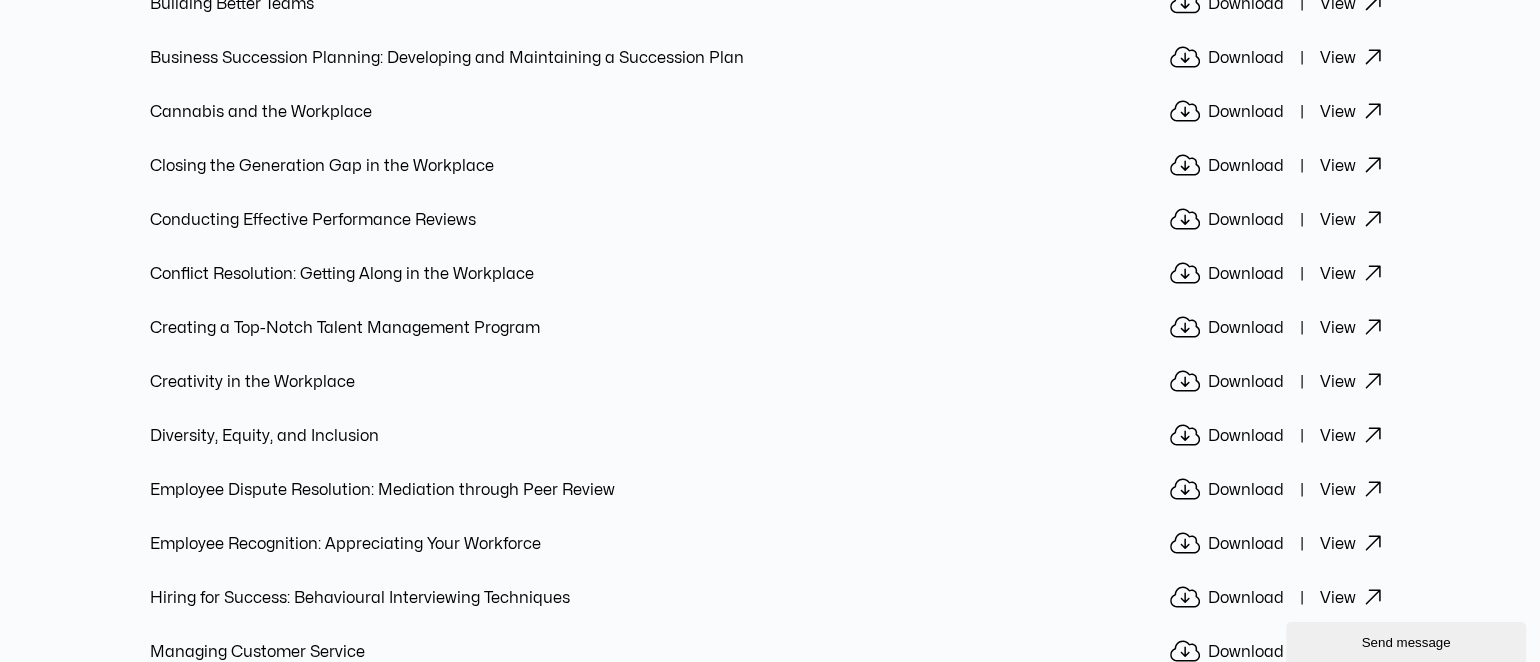 click on "View" at bounding box center (1355, 598) 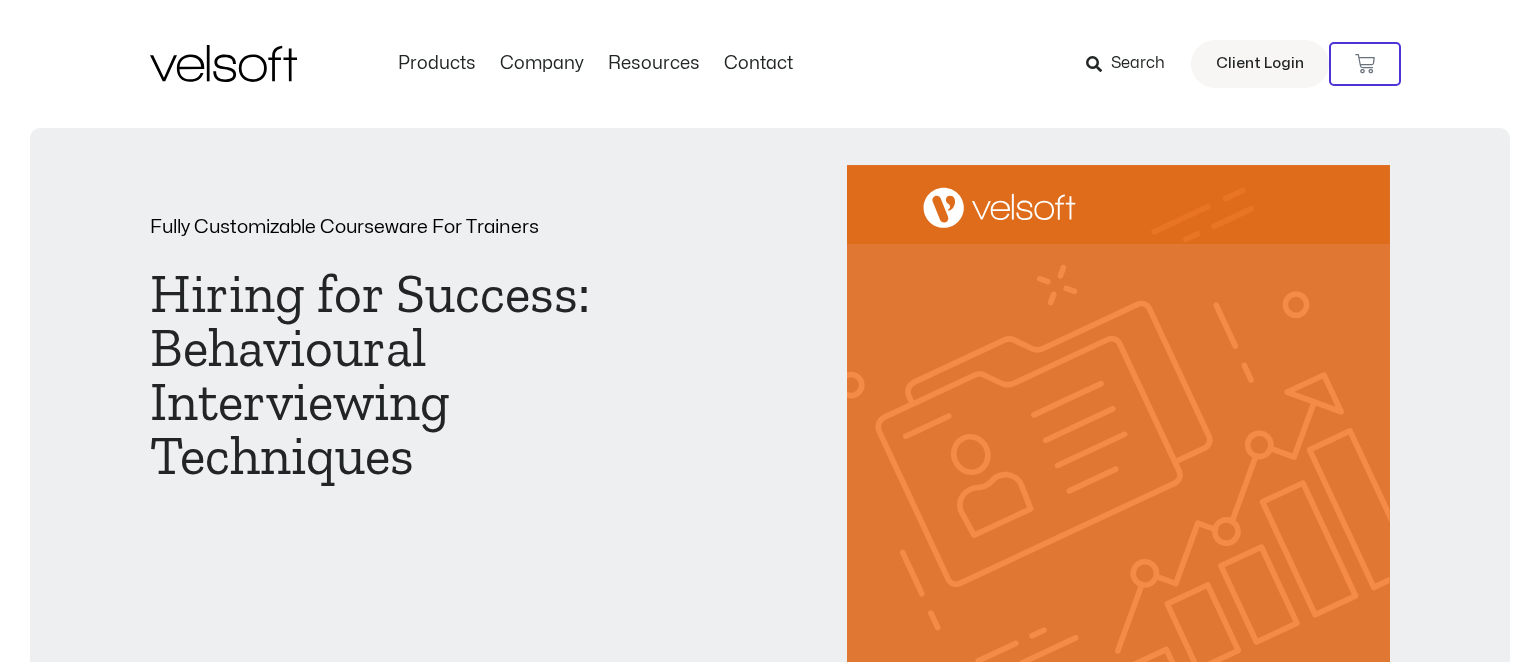 scroll, scrollTop: 0, scrollLeft: 0, axis: both 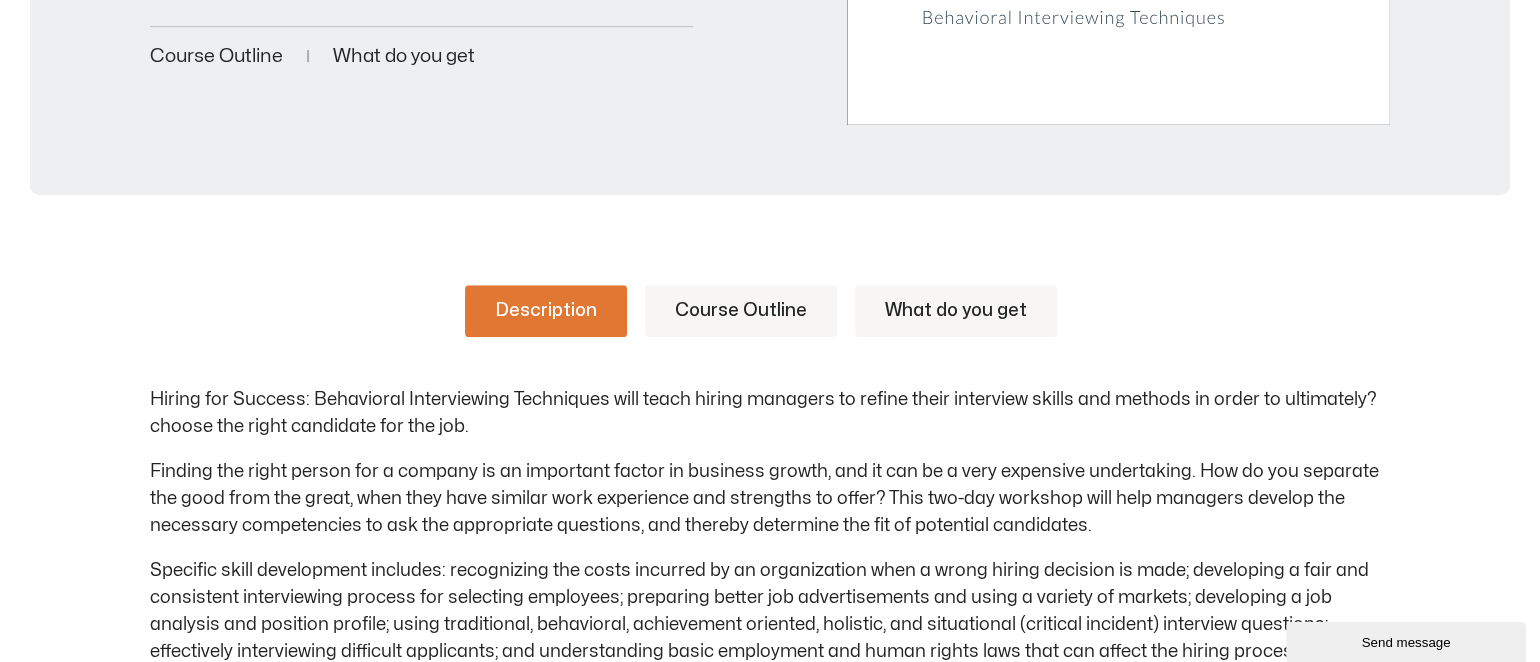 click on "Course Outline" at bounding box center [741, 311] 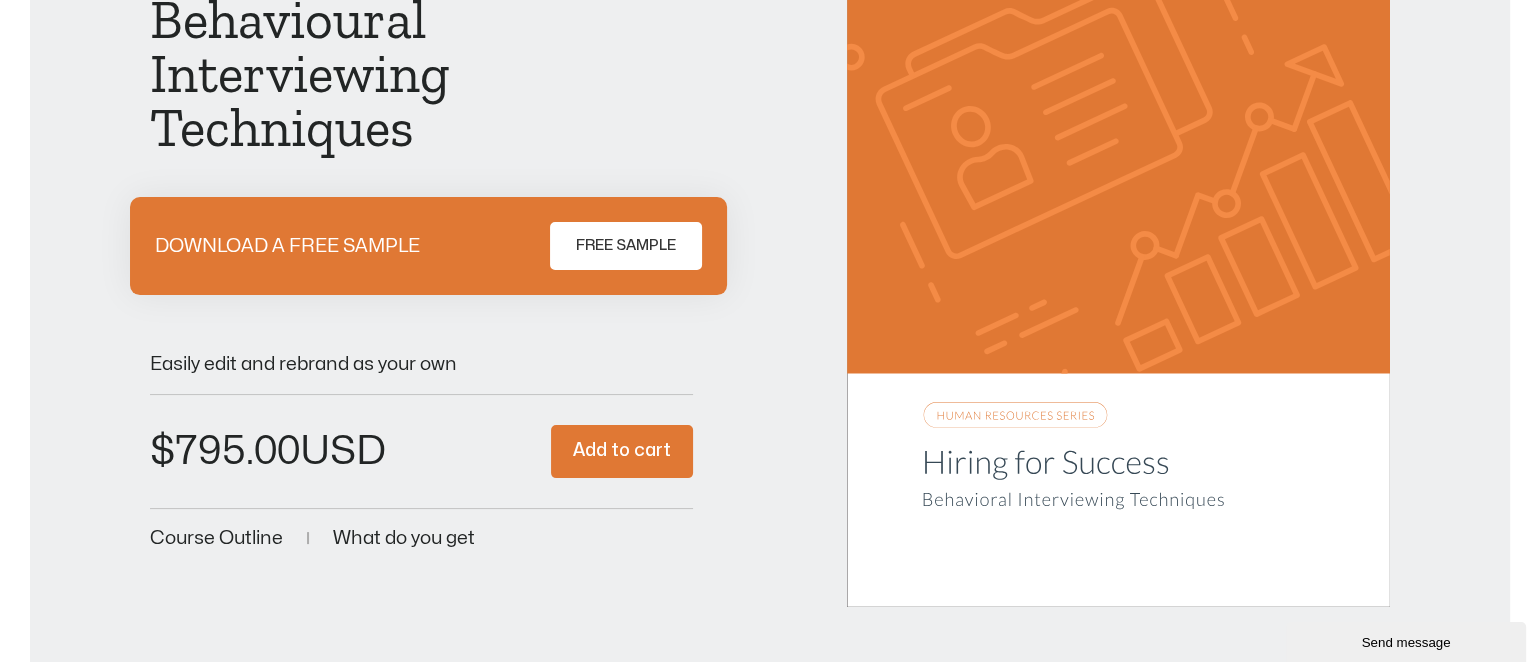 scroll, scrollTop: 278, scrollLeft: 0, axis: vertical 